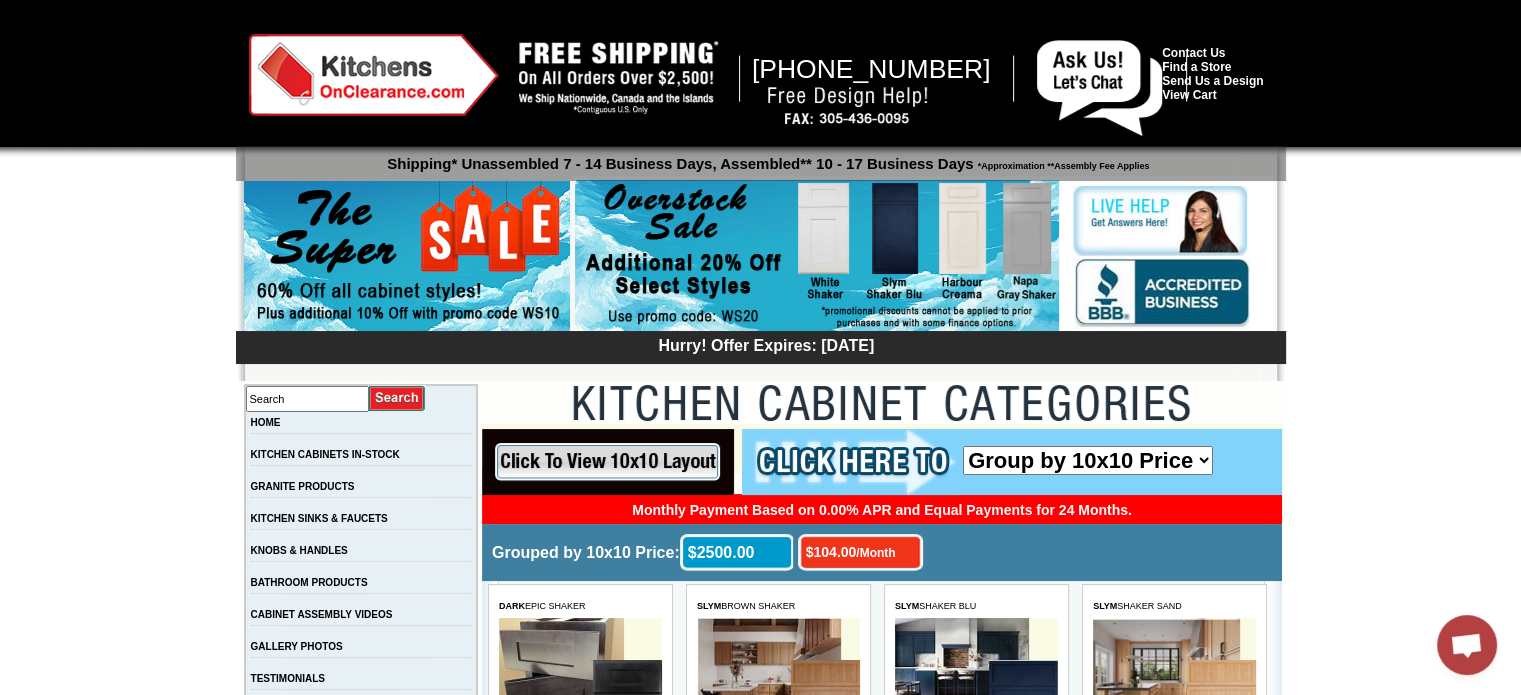 scroll, scrollTop: 0, scrollLeft: 0, axis: both 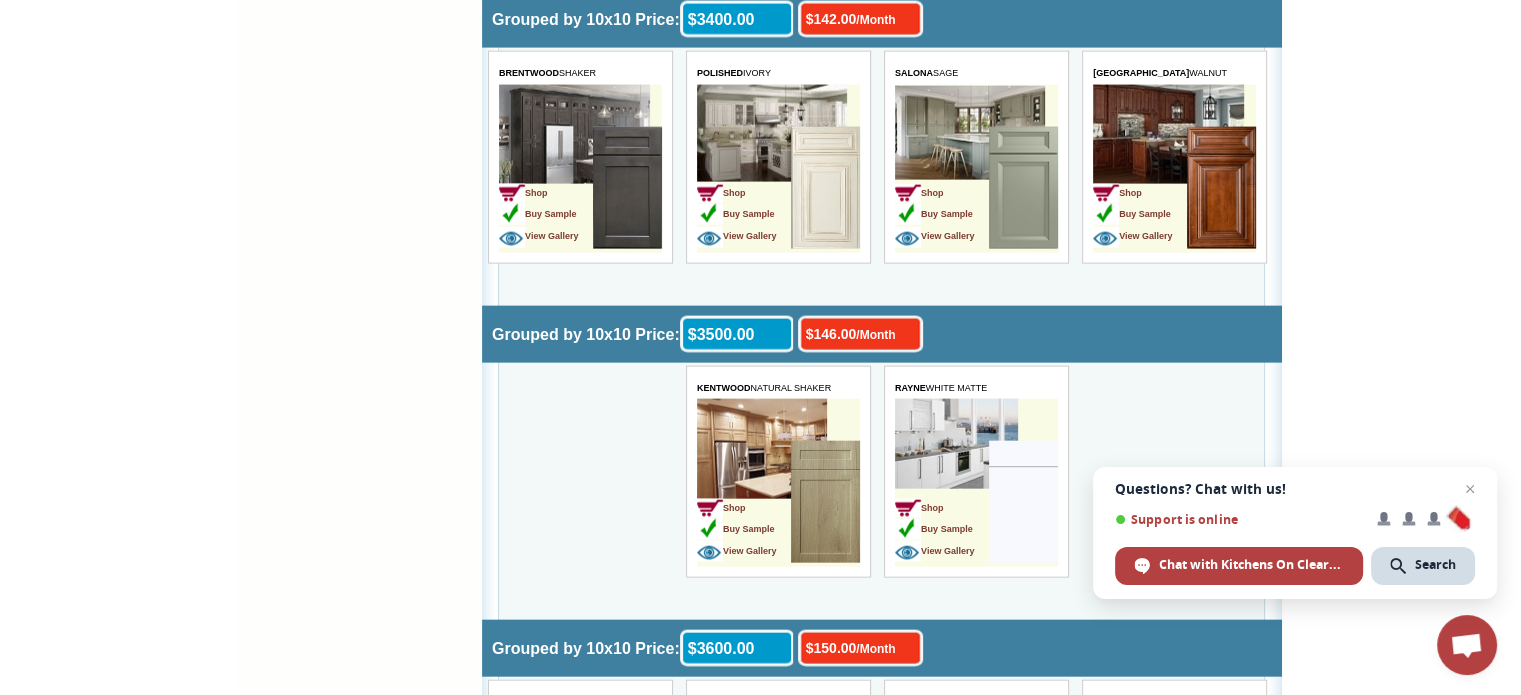 click at bounding box center [1221, 188] 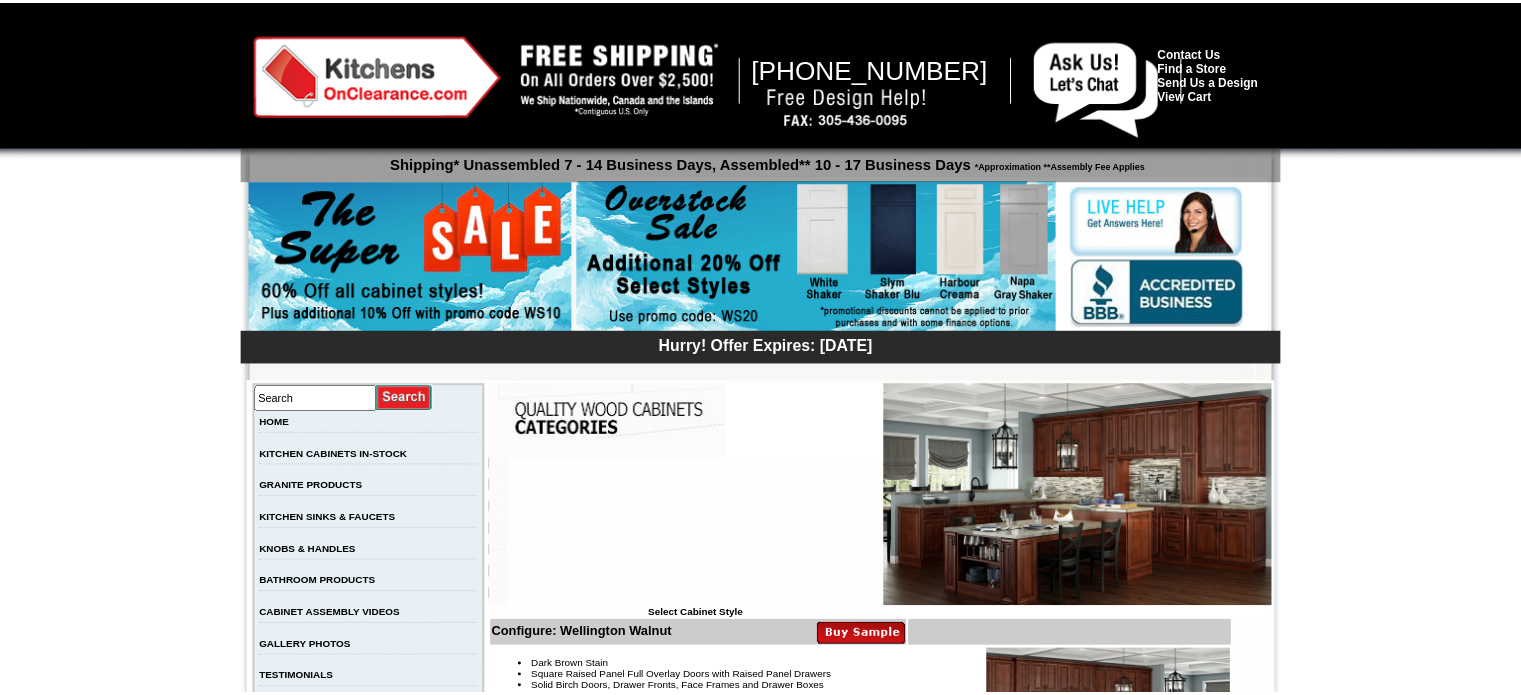 scroll, scrollTop: 0, scrollLeft: 0, axis: both 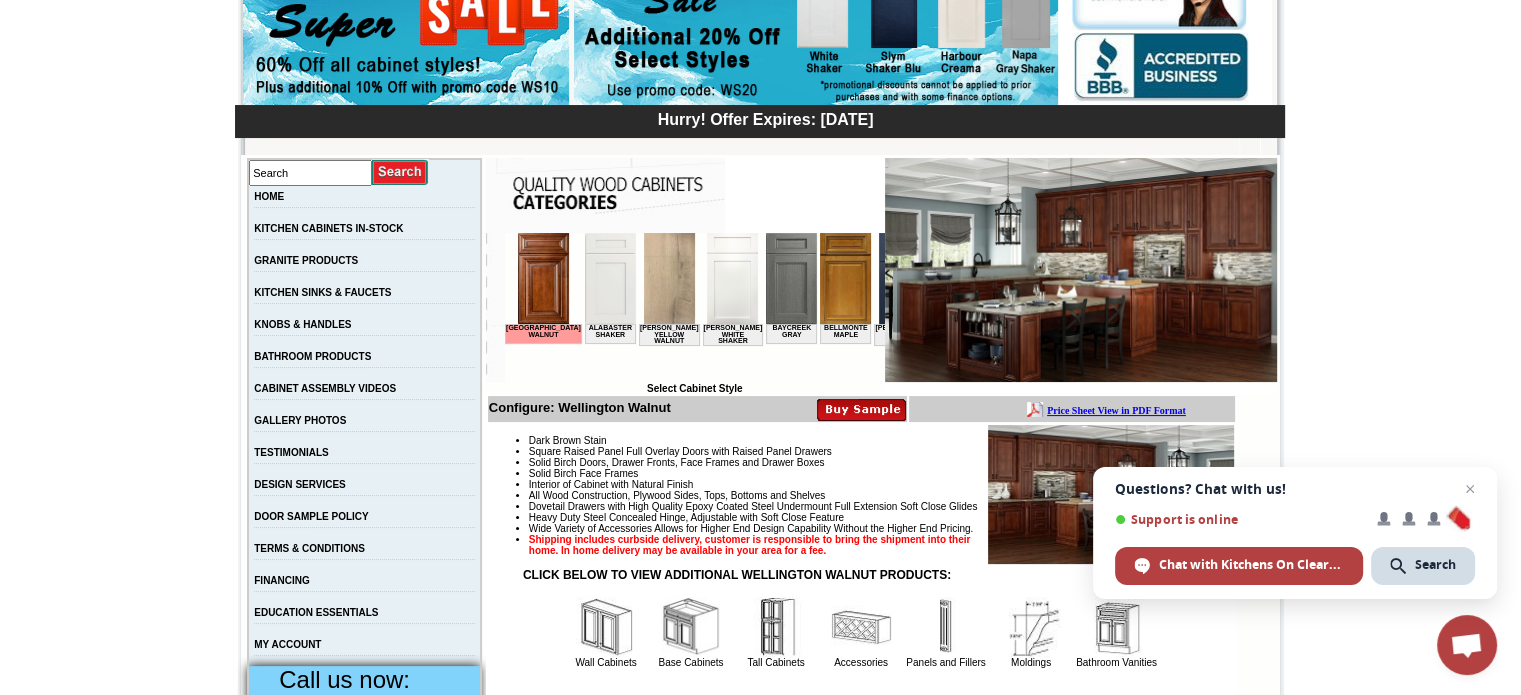 click at bounding box center (861, 409) 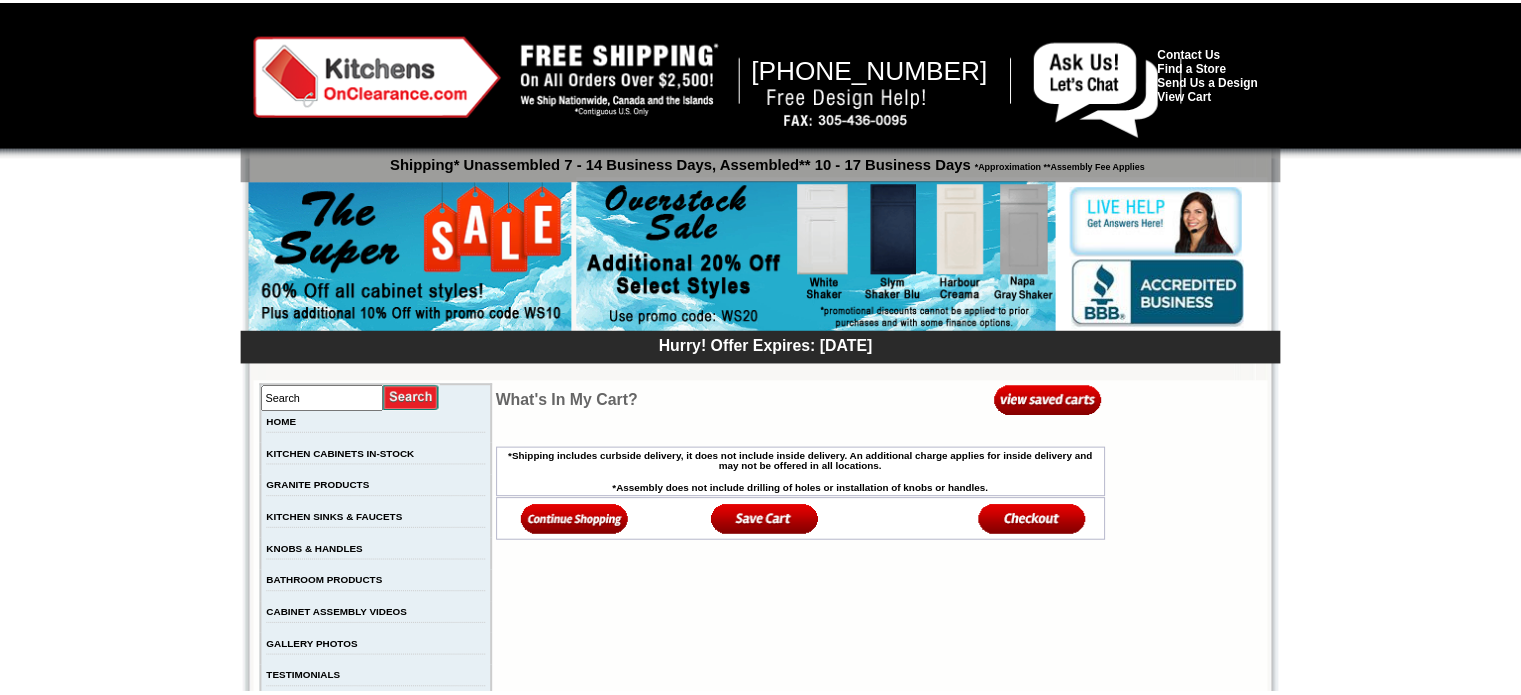 scroll, scrollTop: 0, scrollLeft: 0, axis: both 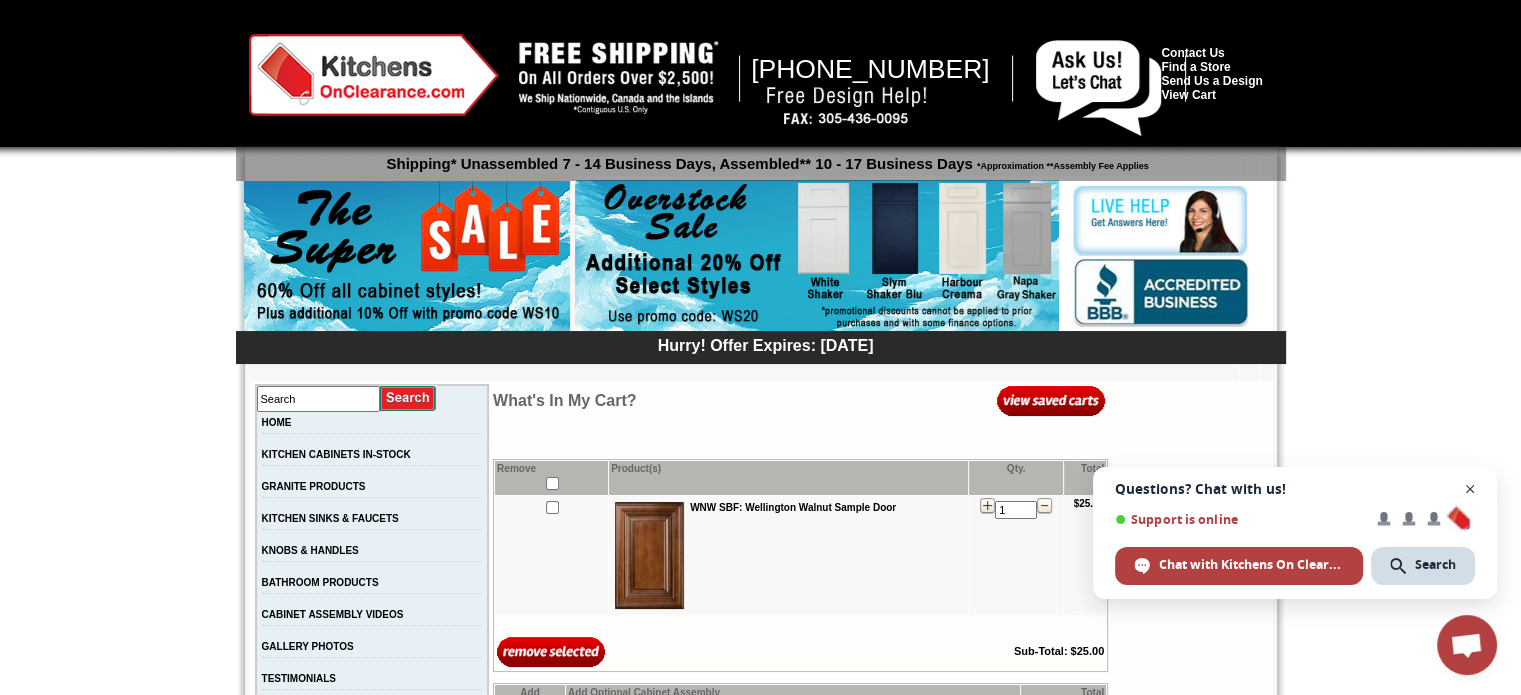 click at bounding box center [1470, 489] 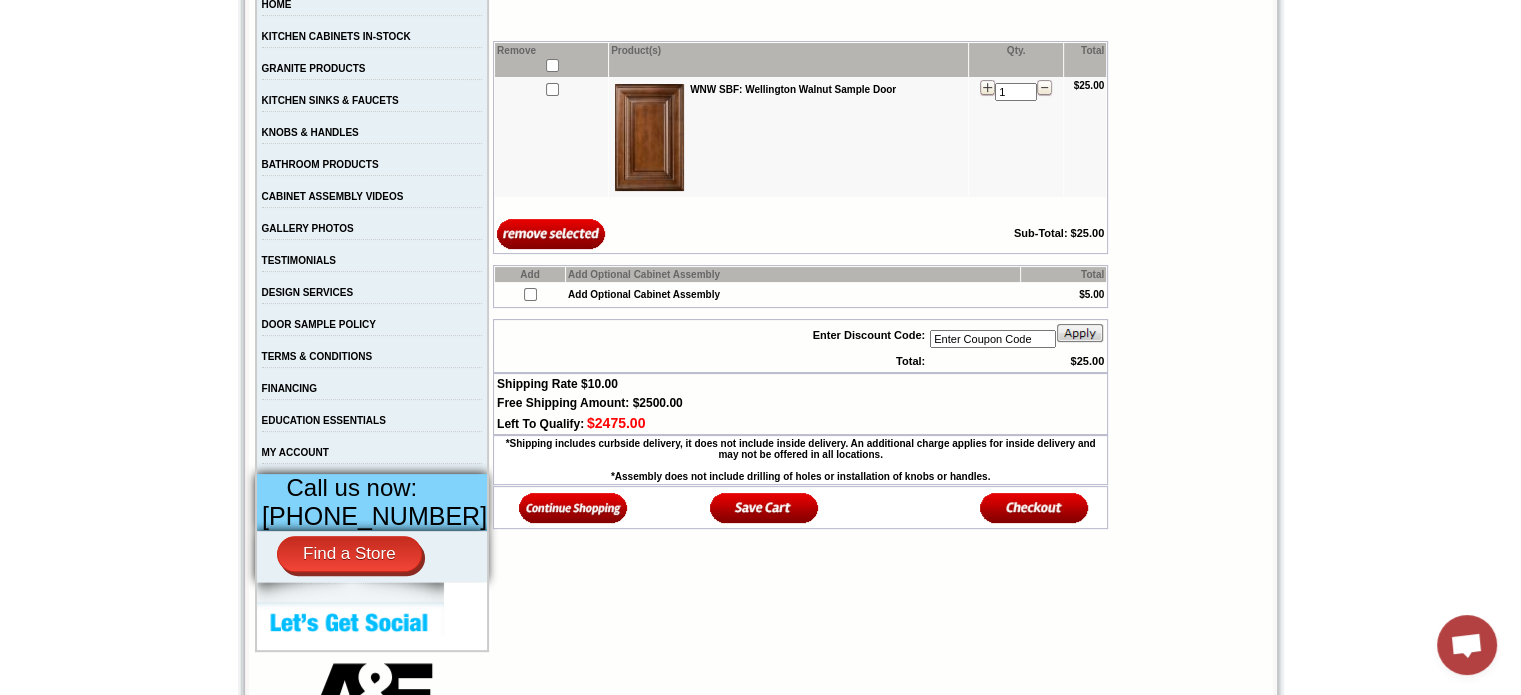 scroll, scrollTop: 0, scrollLeft: 0, axis: both 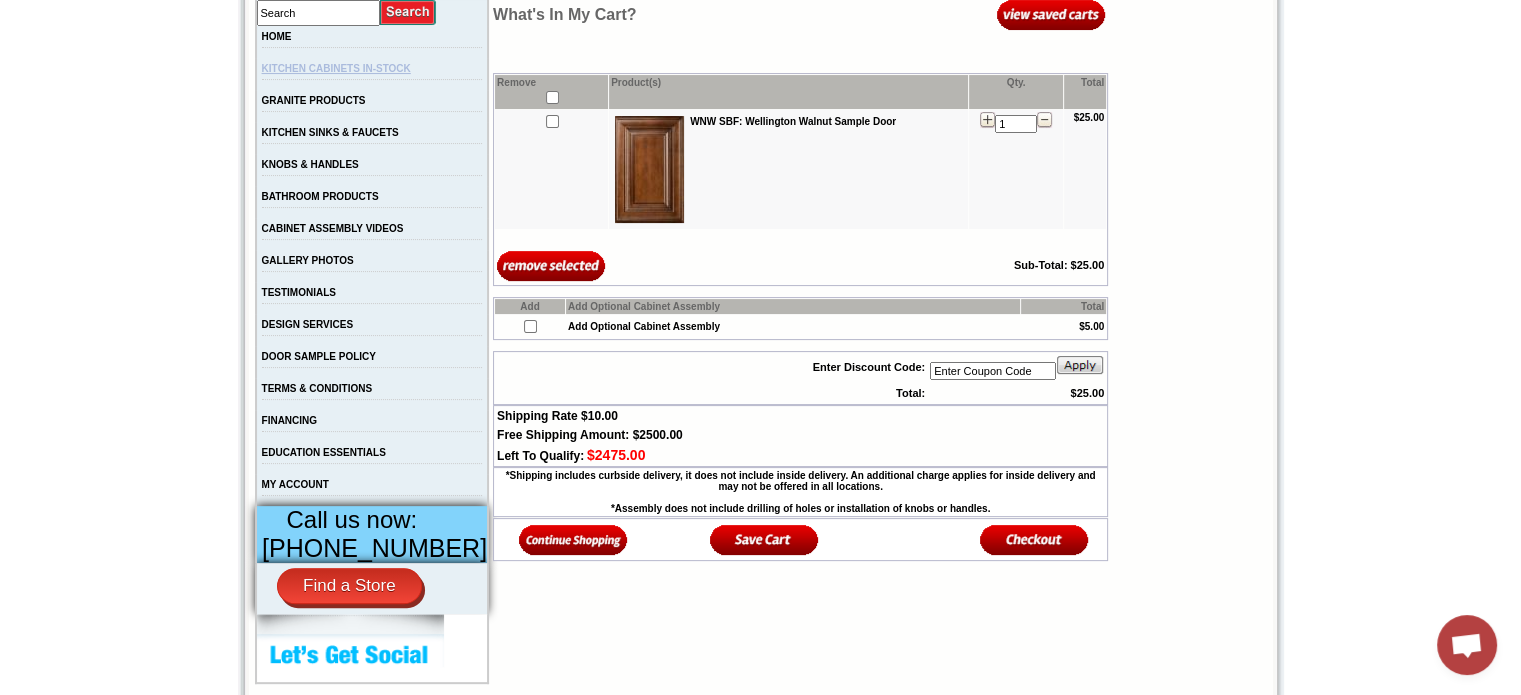 click on "KITCHEN CABINETS IN-STOCK" at bounding box center [336, 68] 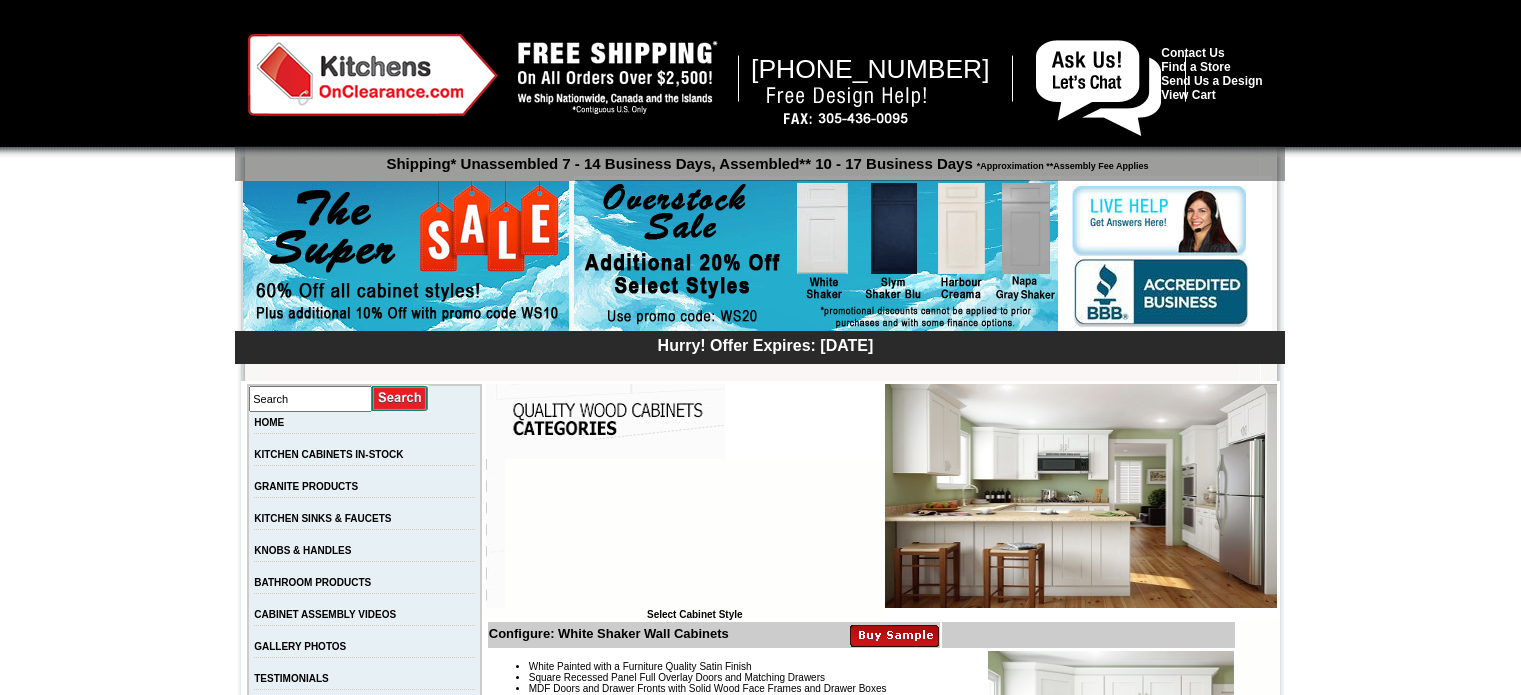 scroll, scrollTop: 0, scrollLeft: 0, axis: both 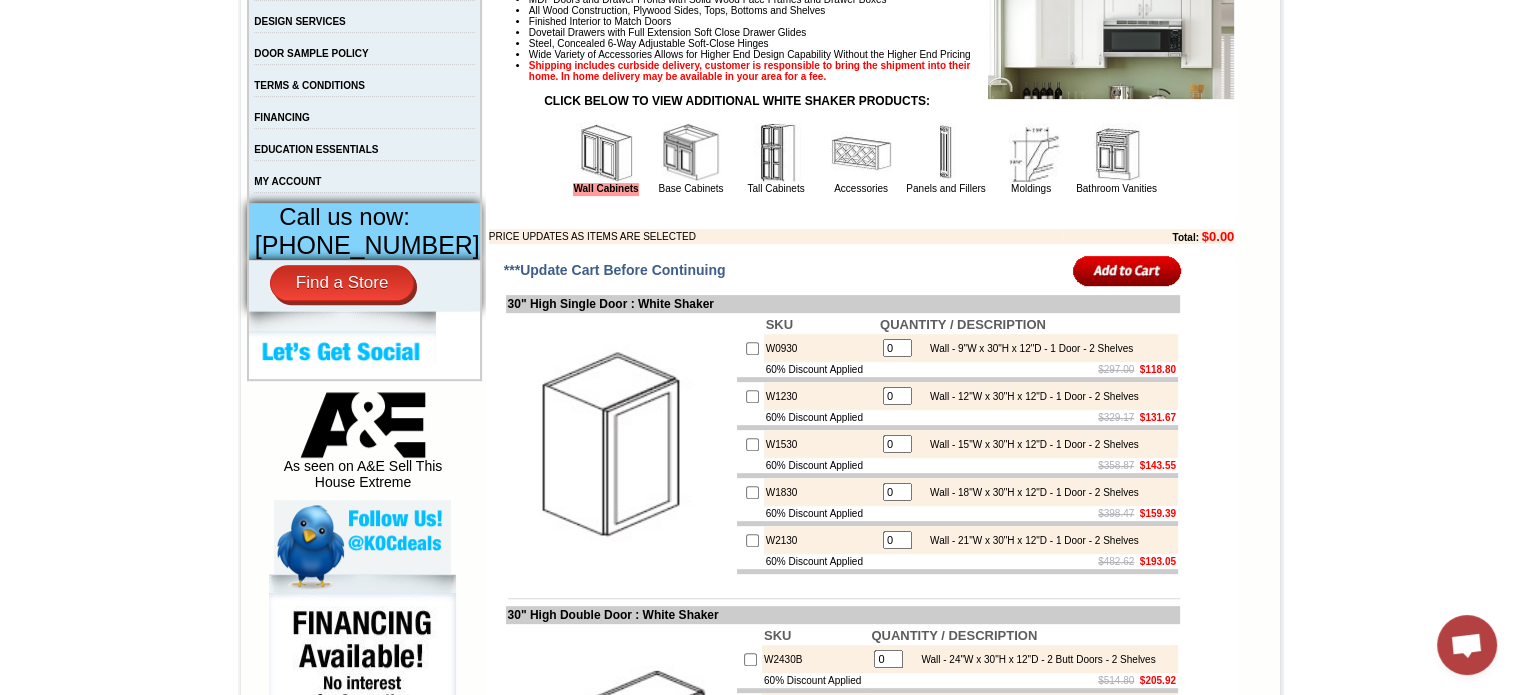 click at bounding box center [776, 153] 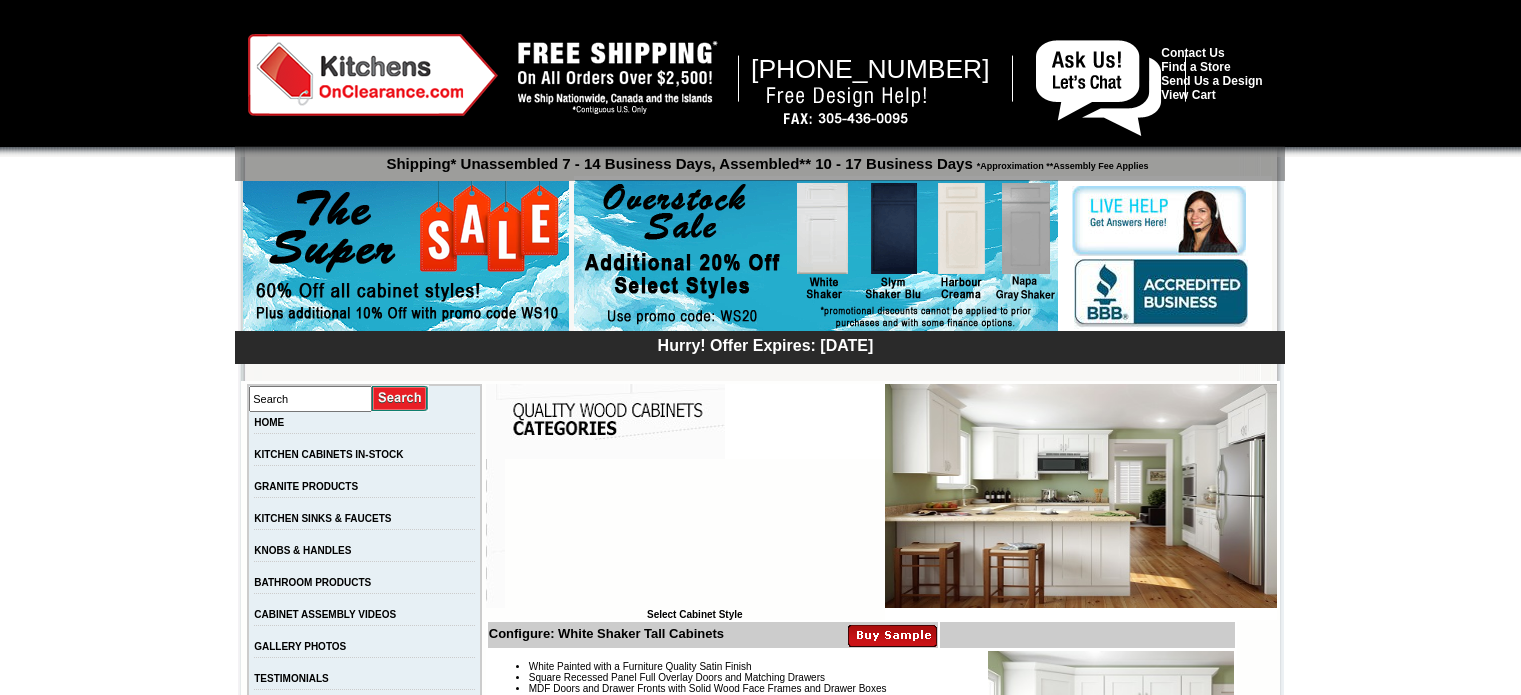 scroll, scrollTop: 0, scrollLeft: 0, axis: both 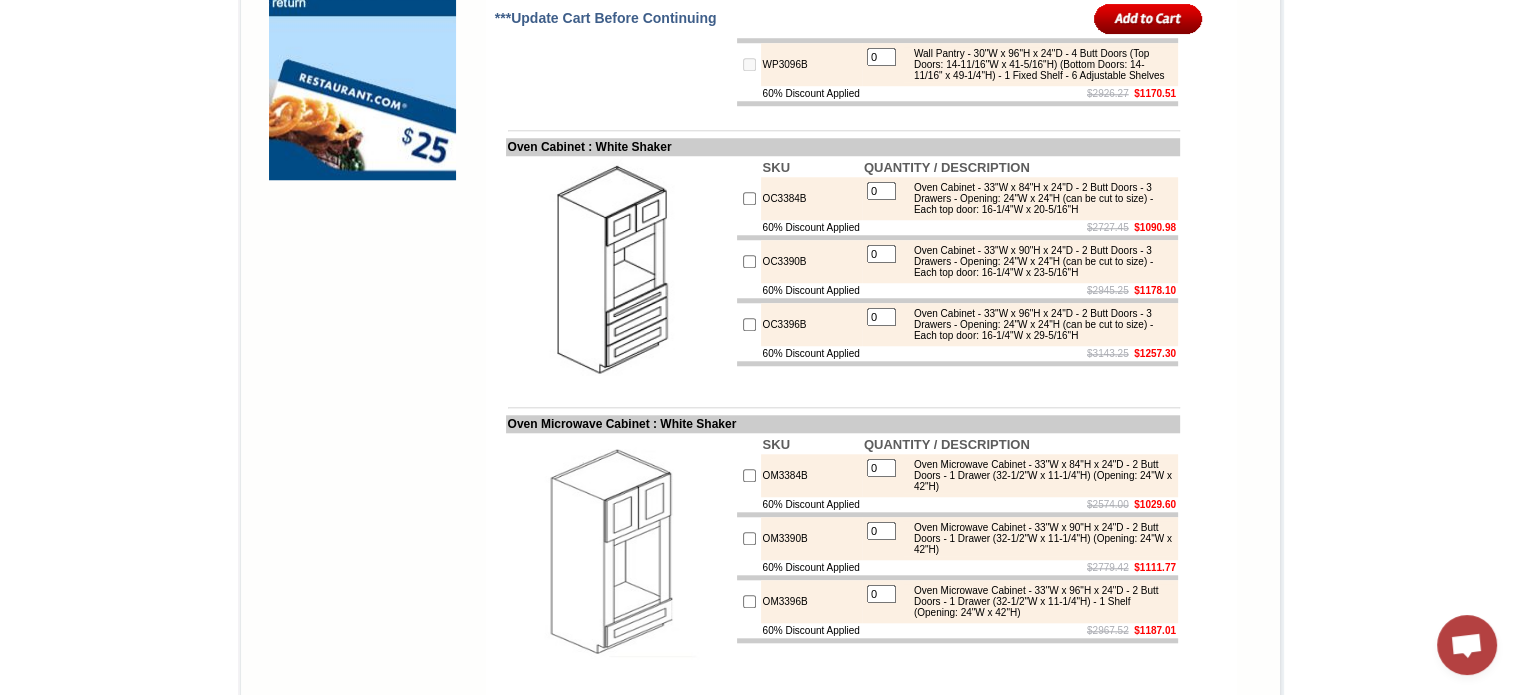 click on "0" at bounding box center (881, 57) 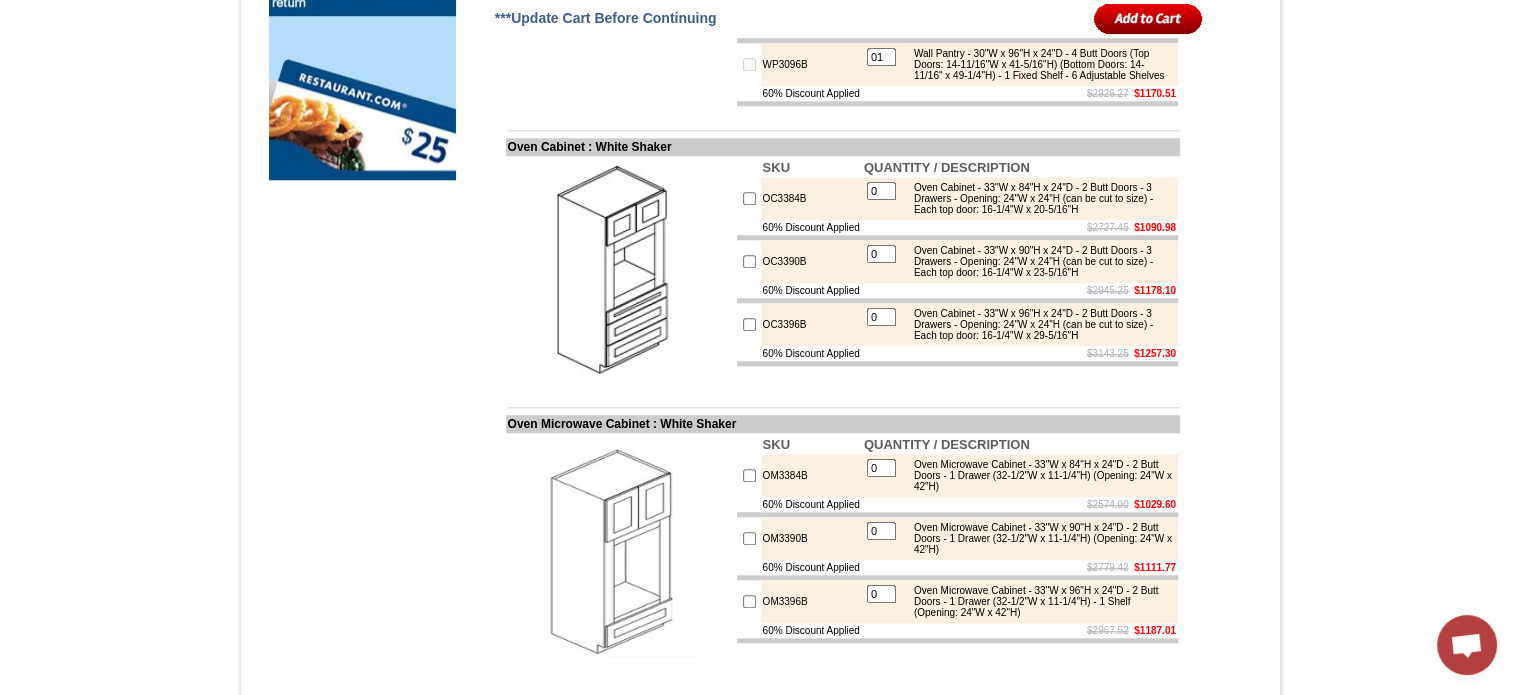 type on "01" 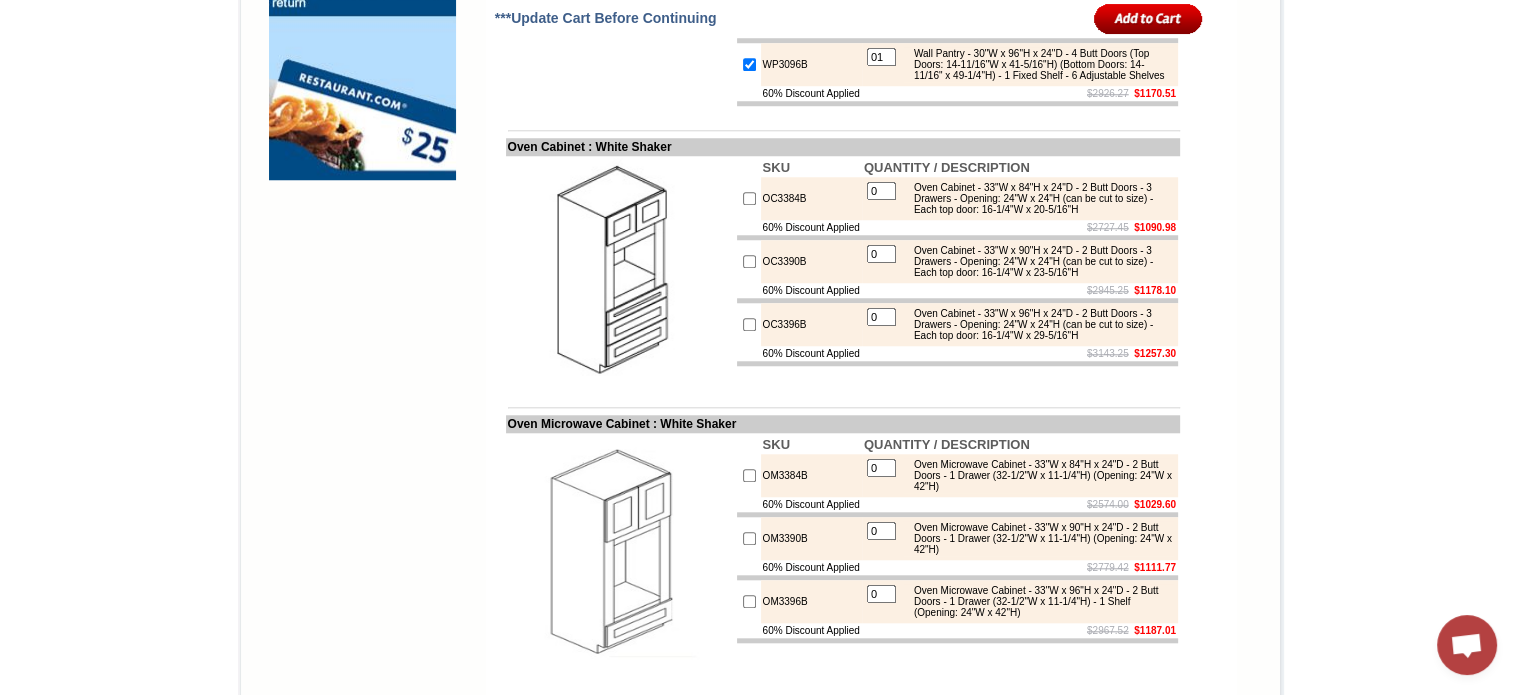 click at bounding box center (749, 64) 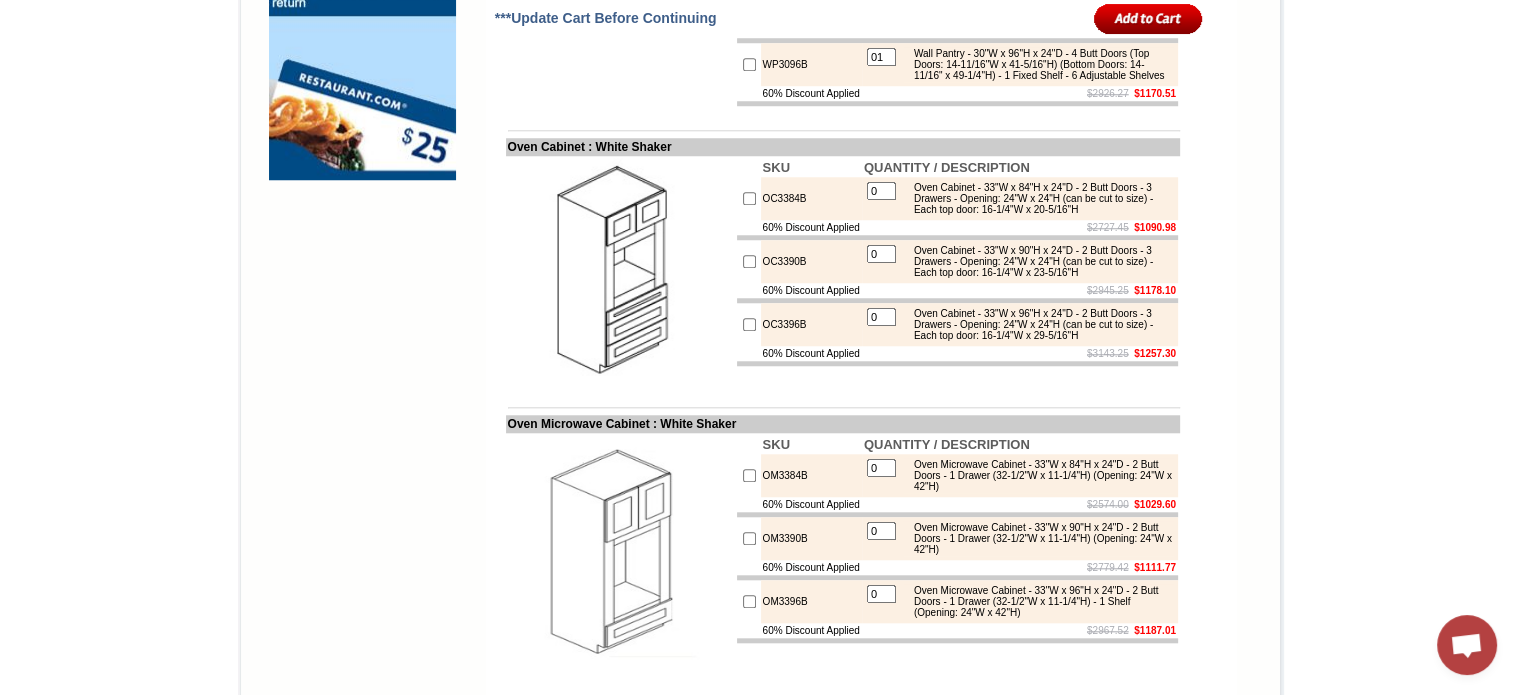 type on "0" 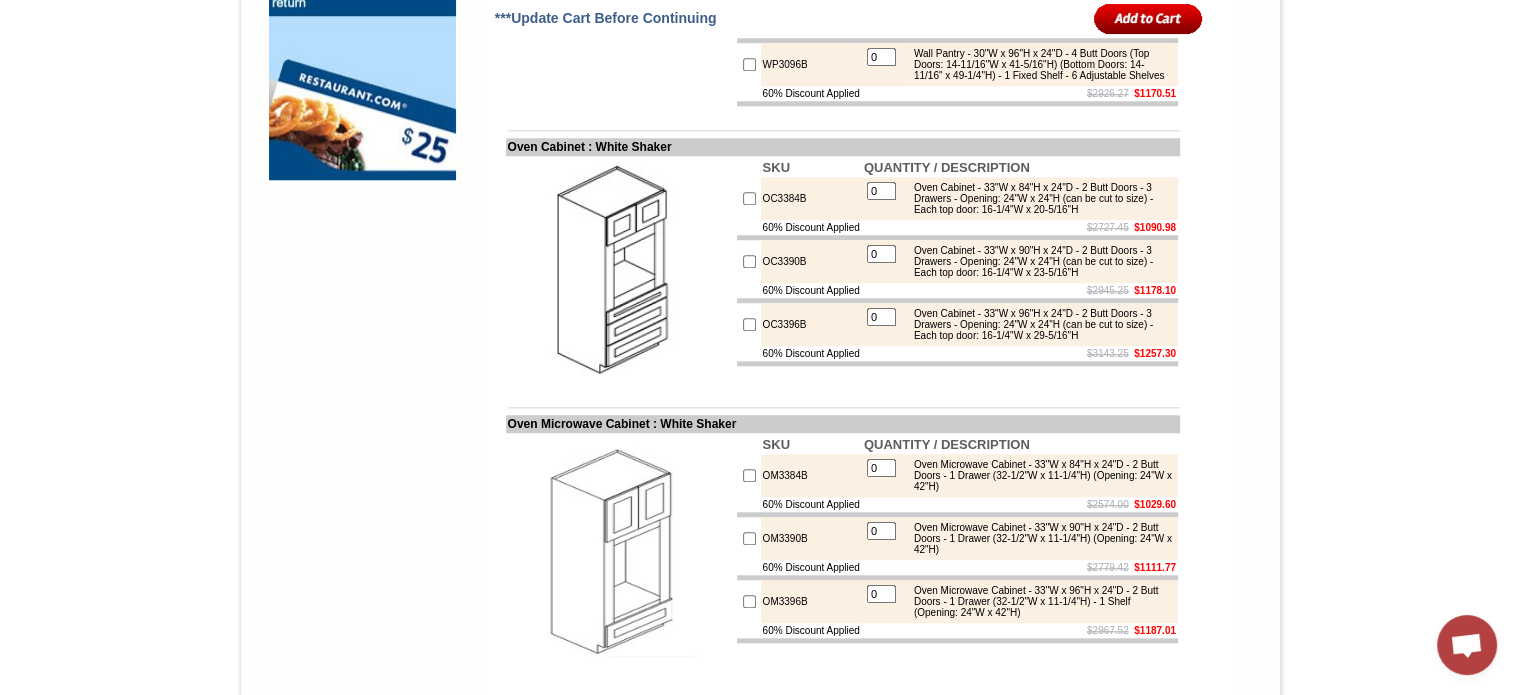 click at bounding box center (749, 64) 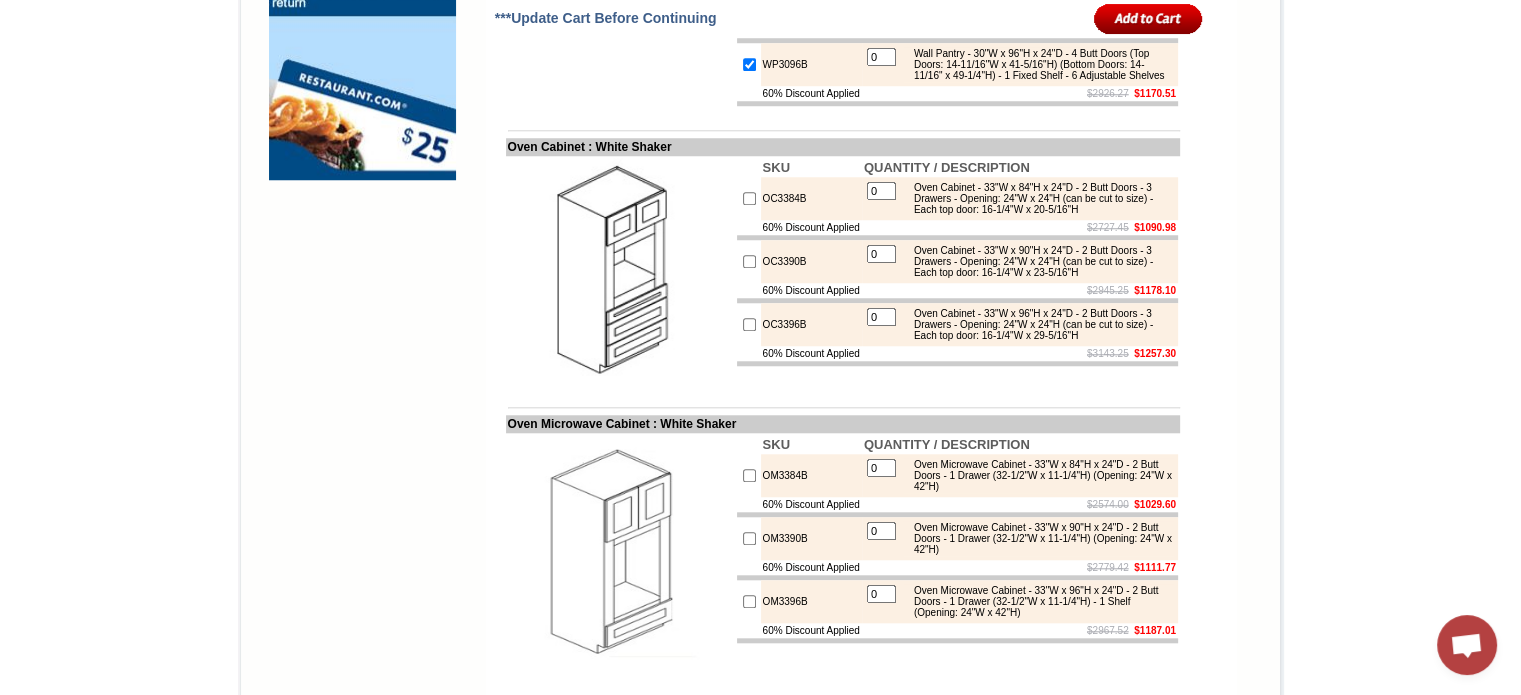 type on "1" 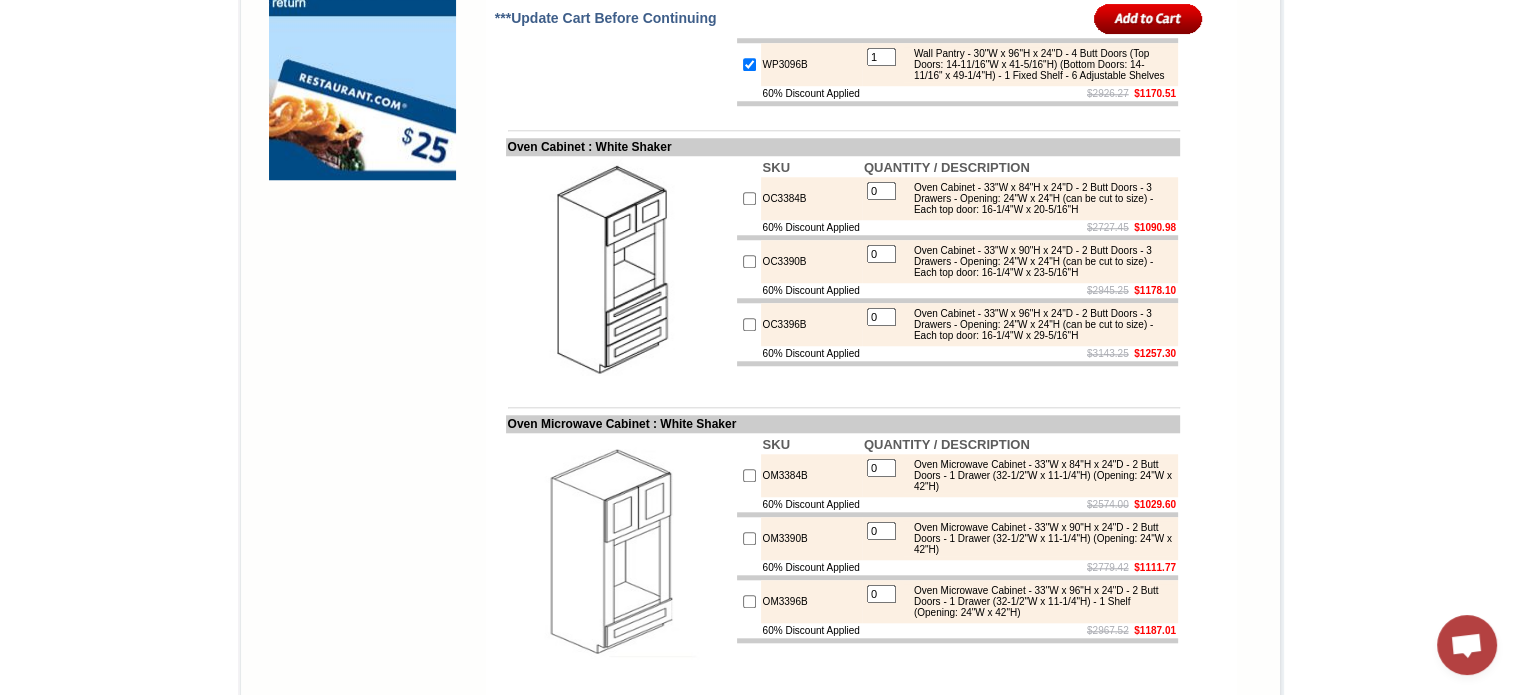click on "Wall Pantry - 30"W x 96"H x 24"D - 4 Butt Doors (Top Doors: 14-11/16"W x 41-5/16"H) (Bottom Doors: 14-11/16" x 49-1/4"H) - 1 Fixed Shelf - 6 Adjustable Shelves" at bounding box center [1038, 64] 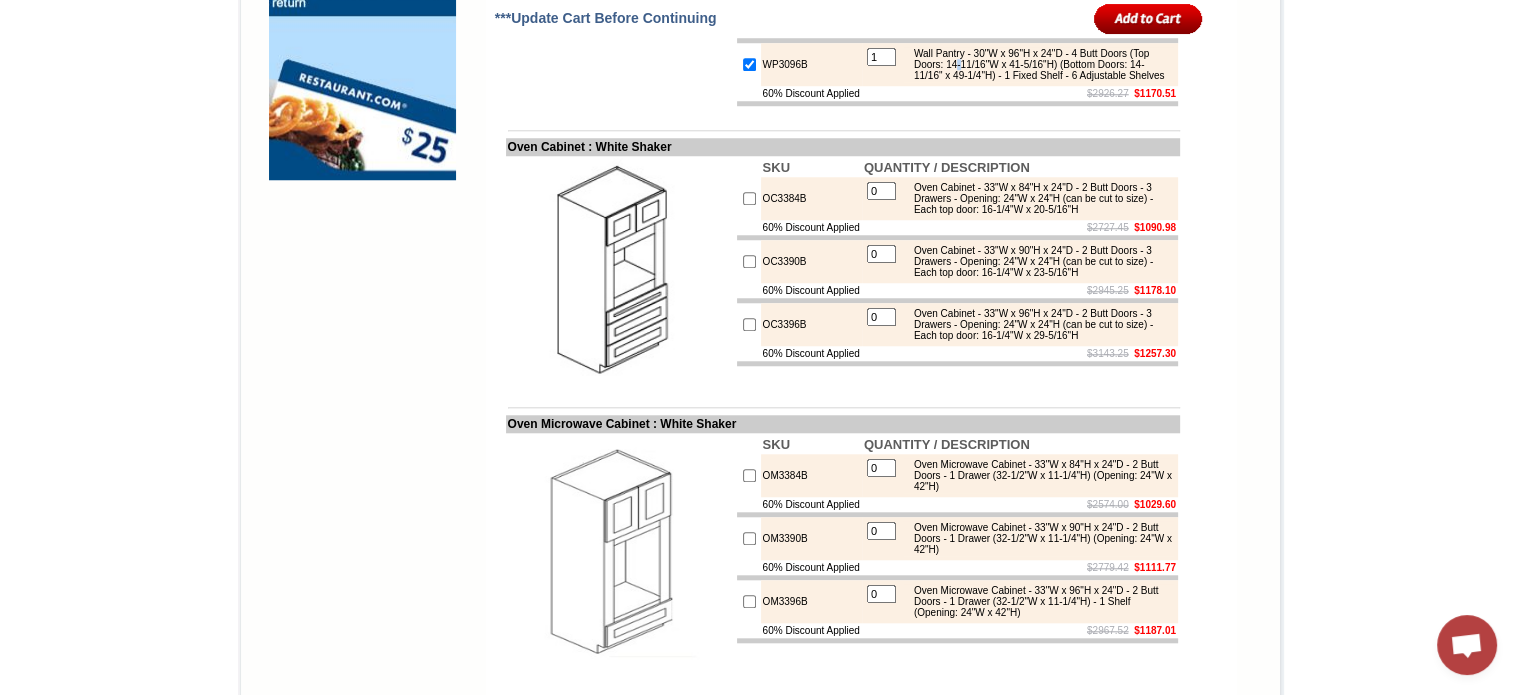 click on "Wall Pantry - 30"W x 96"H x 24"D - 4 Butt Doors (Top Doors: 14-11/16"W x 41-5/16"H) (Bottom Doors: 14-11/16" x 49-1/4"H) - 1 Fixed Shelf - 6 Adjustable Shelves" at bounding box center (1038, 64) 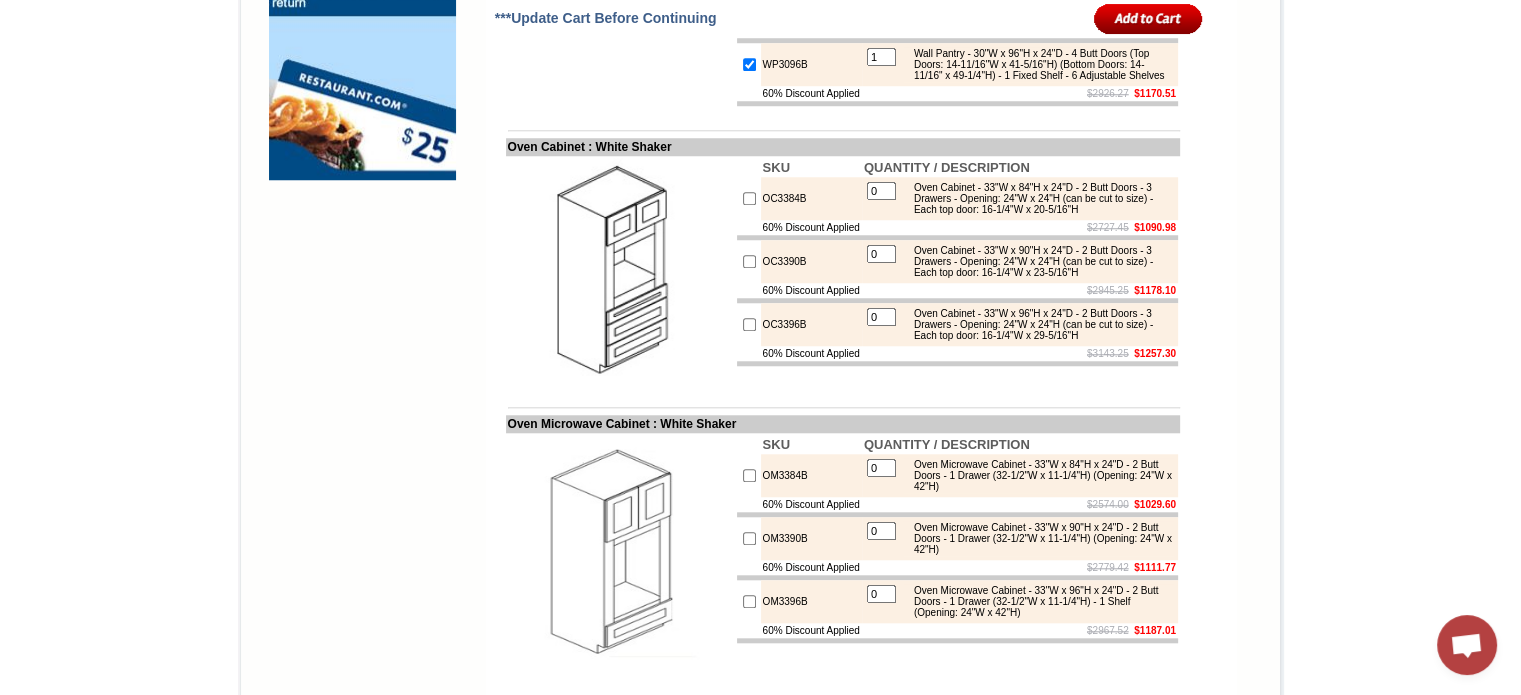 click on "Wall Pantry - 30"W x 96"H x 24"D - 4 Butt Doors (Top Doors: 14-11/16"W x 41-5/16"H) (Bottom Doors: 14-11/16" x 49-1/4"H) - 1 Fixed Shelf - 6 Adjustable Shelves" at bounding box center [1038, 64] 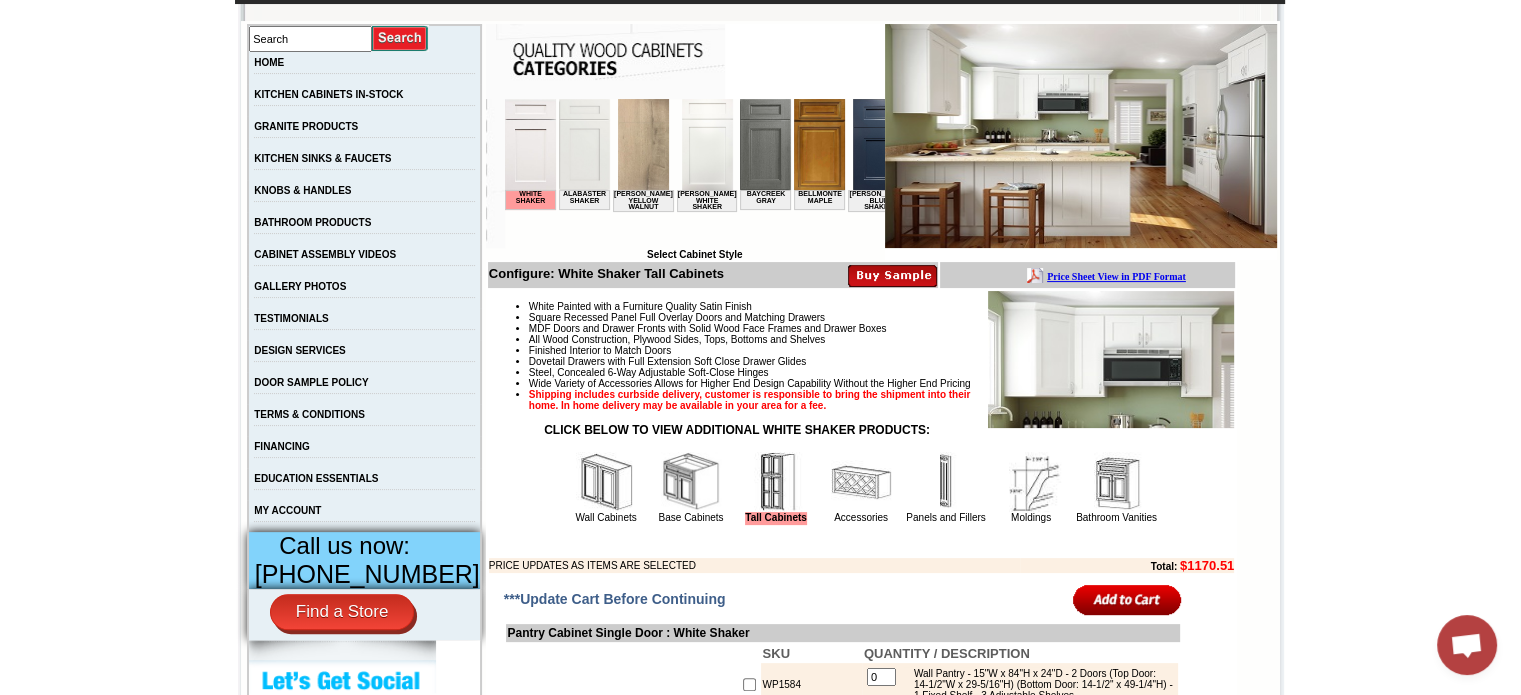 scroll, scrollTop: 272, scrollLeft: 0, axis: vertical 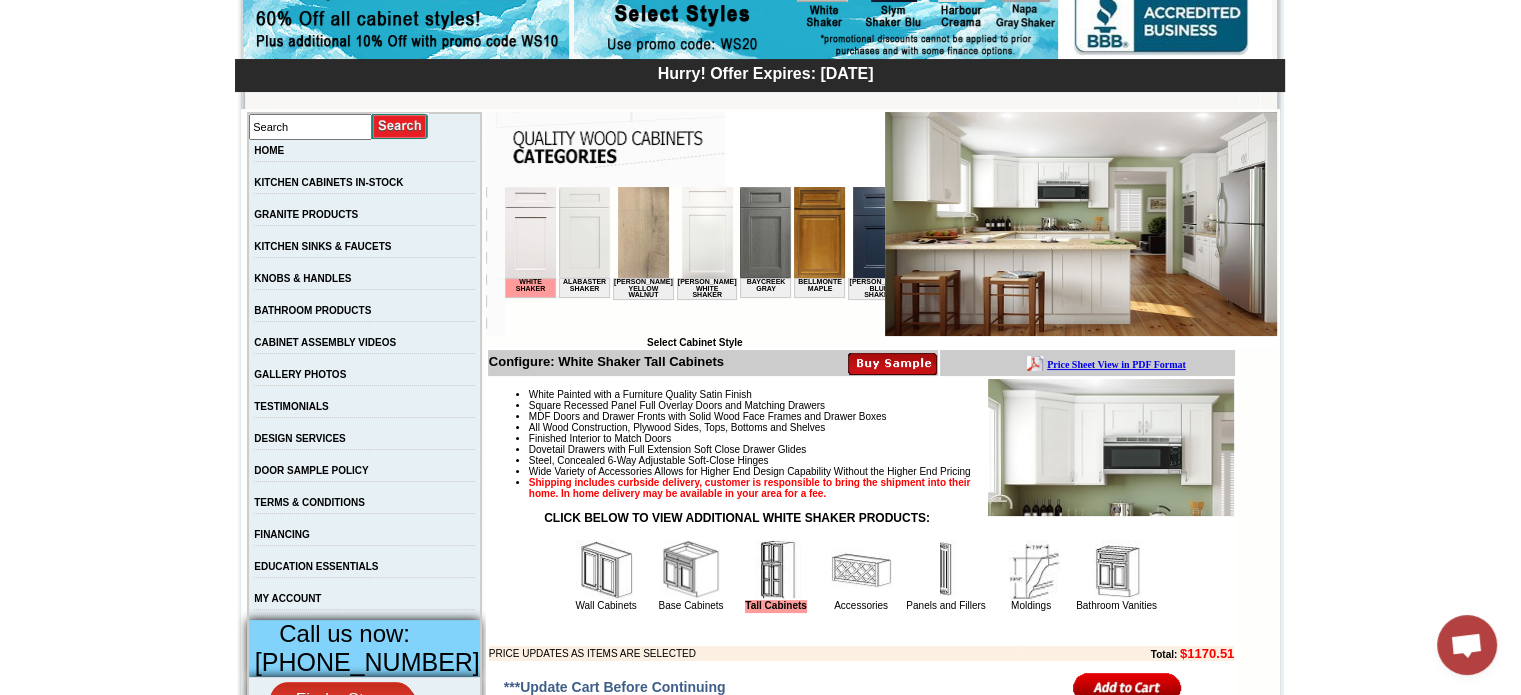 click at bounding box center [818, 232] 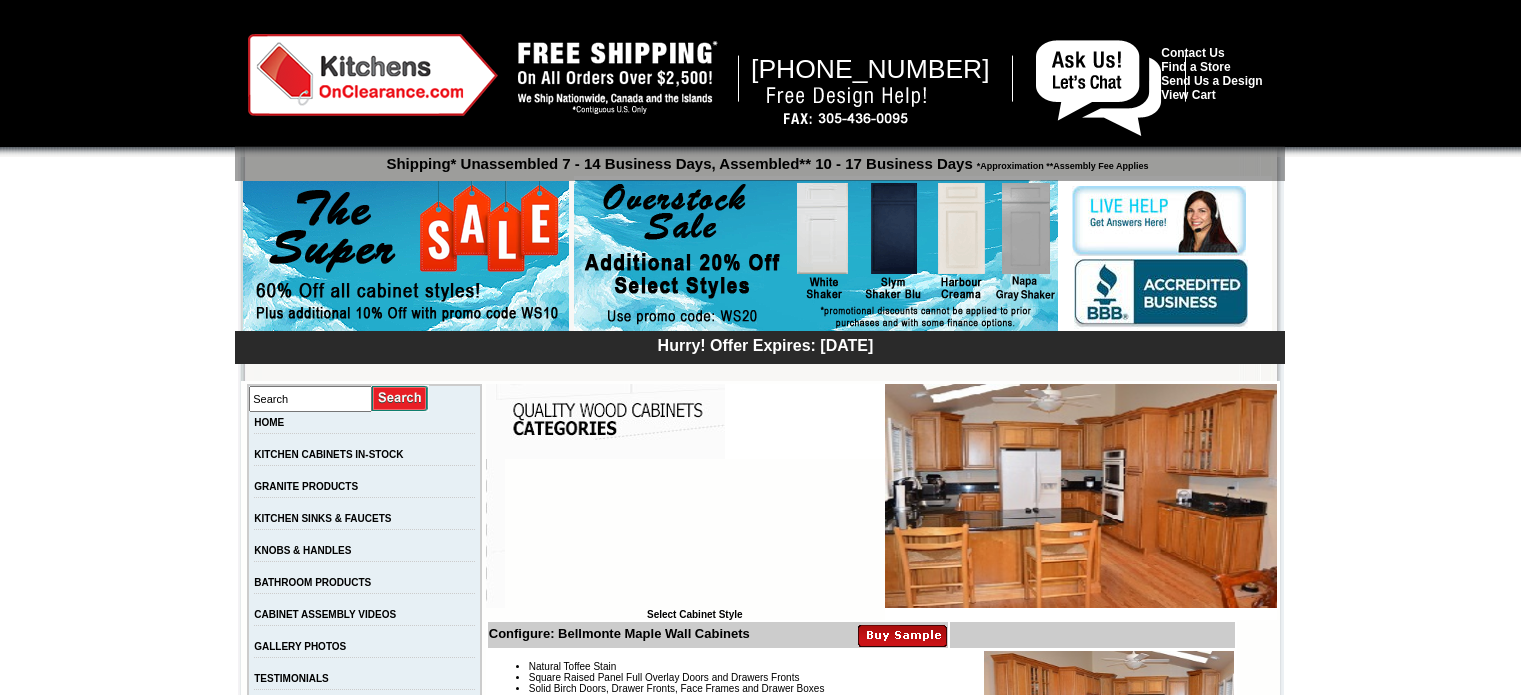 scroll, scrollTop: 0, scrollLeft: 0, axis: both 